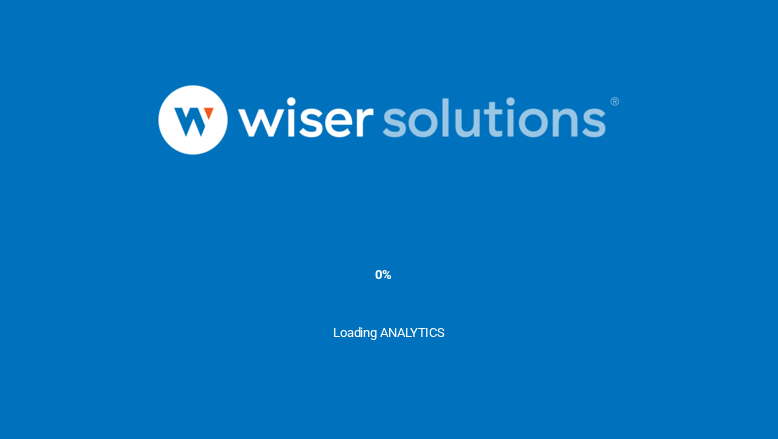 scroll, scrollTop: 0, scrollLeft: 0, axis: both 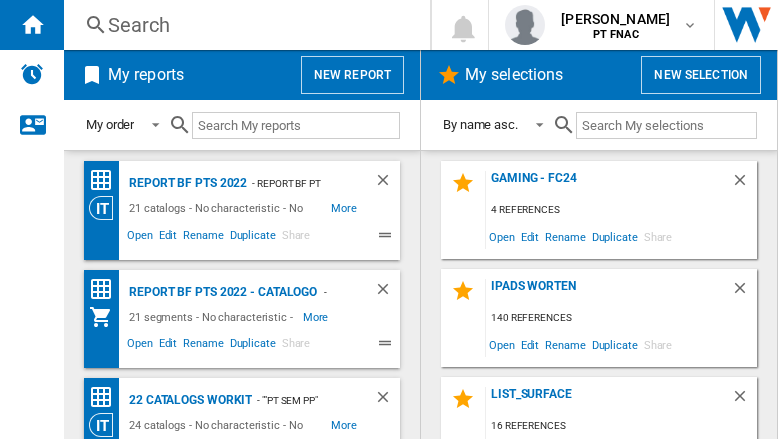 click on "Selecao Portateis Worten" 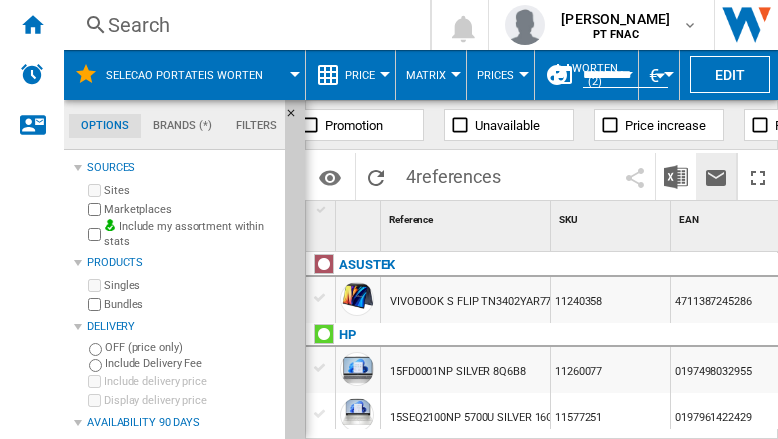 click at bounding box center (716, 178) 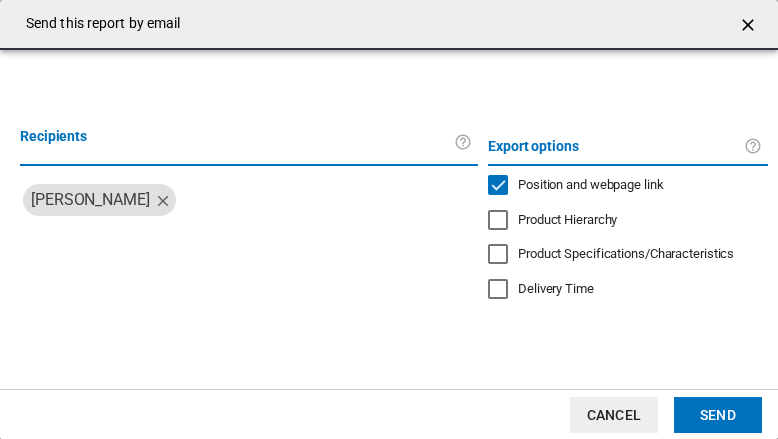 click 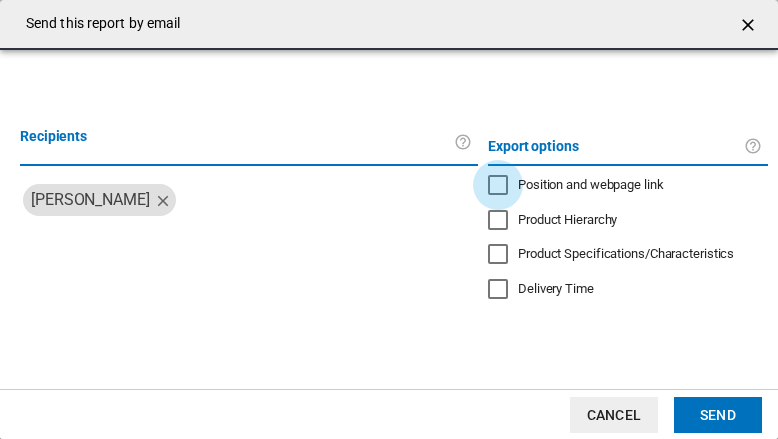 click at bounding box center [210, 240] 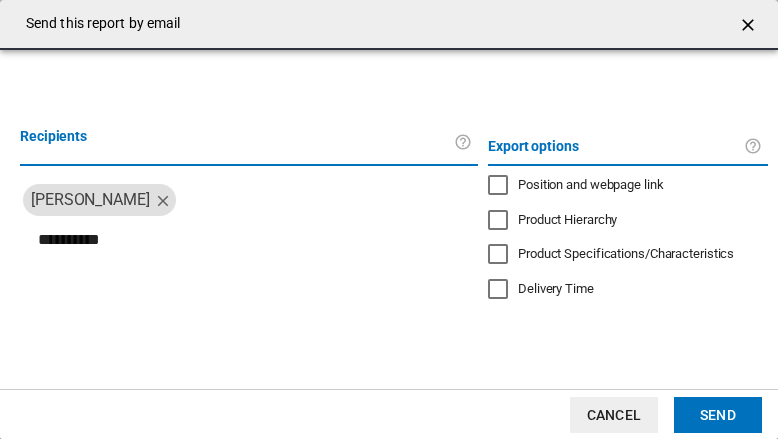 type on "**********" 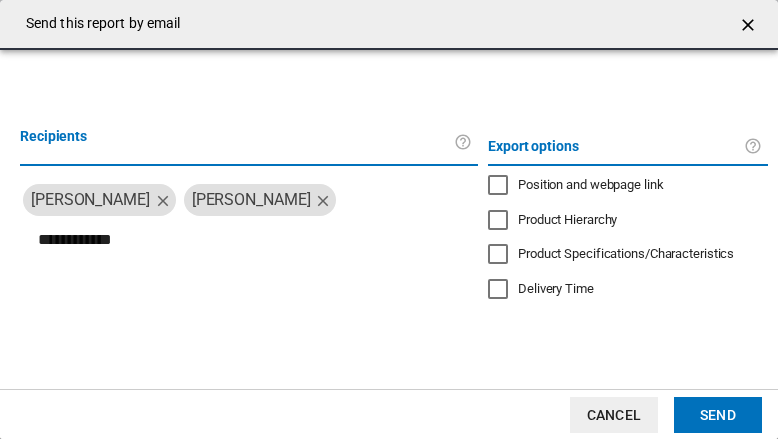type on "**********" 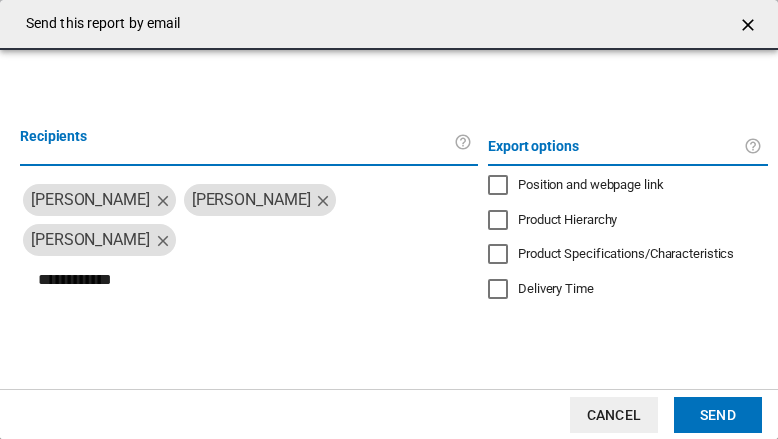 type on "**********" 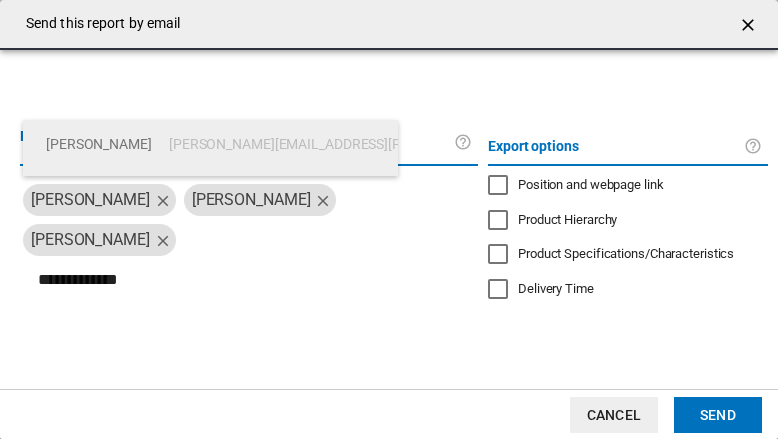 type 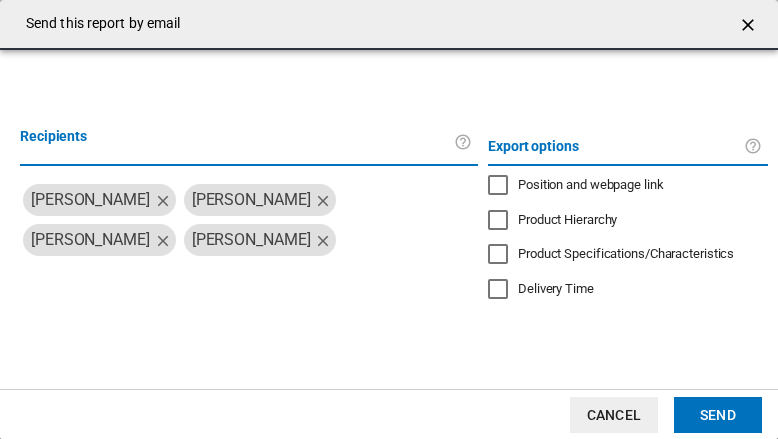 click on "Send" 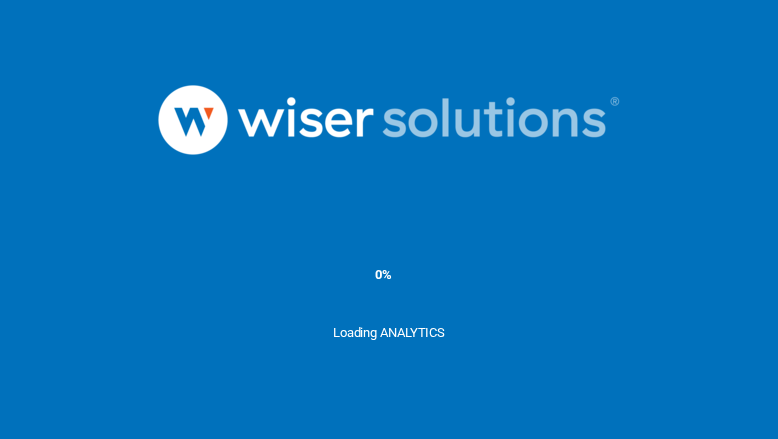 scroll, scrollTop: 0, scrollLeft: 0, axis: both 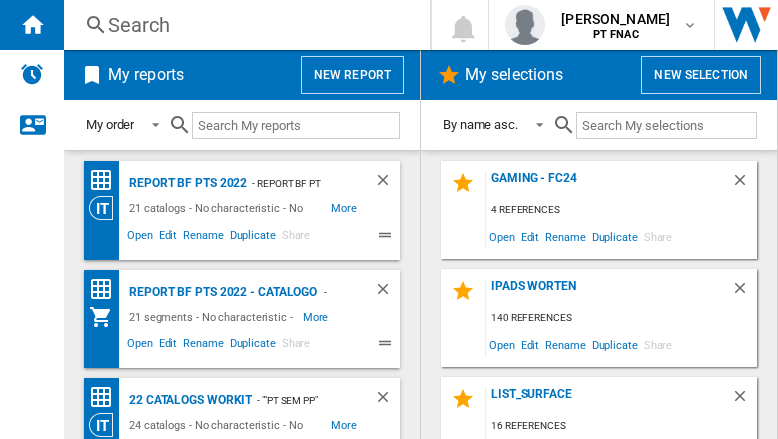 click on "Tablets Samsung Worten" 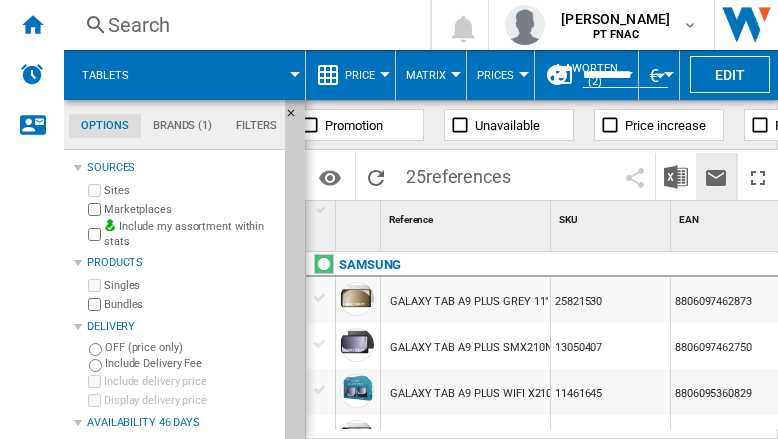 click at bounding box center [716, 178] 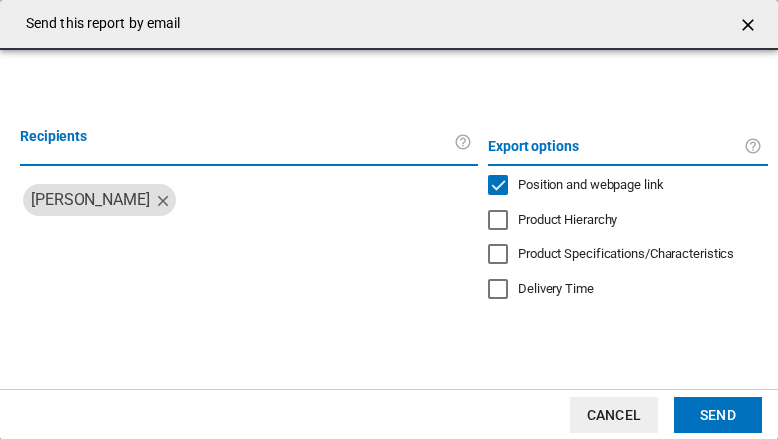 click 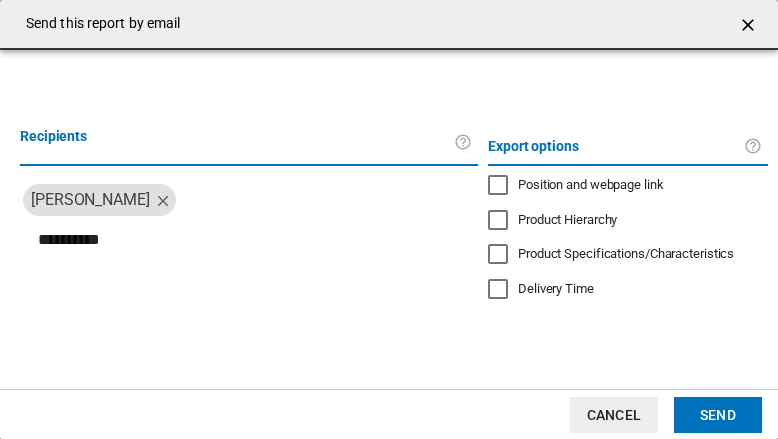 type on "**********" 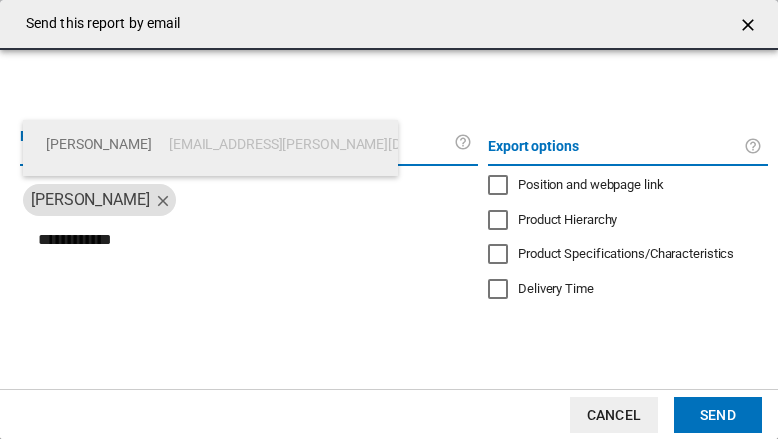 type on "**********" 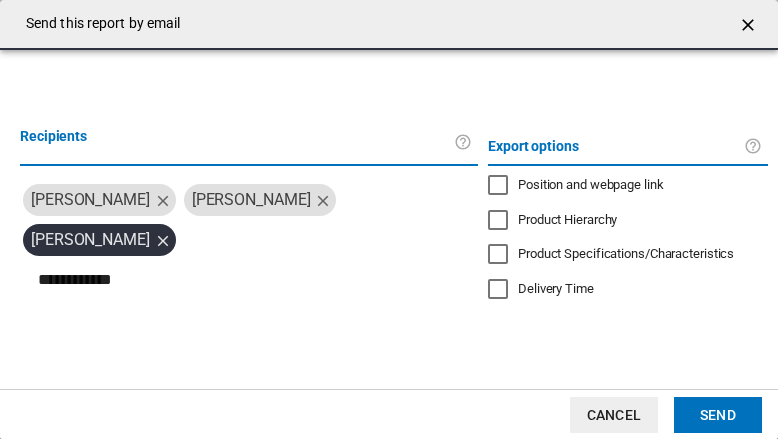 type on "**********" 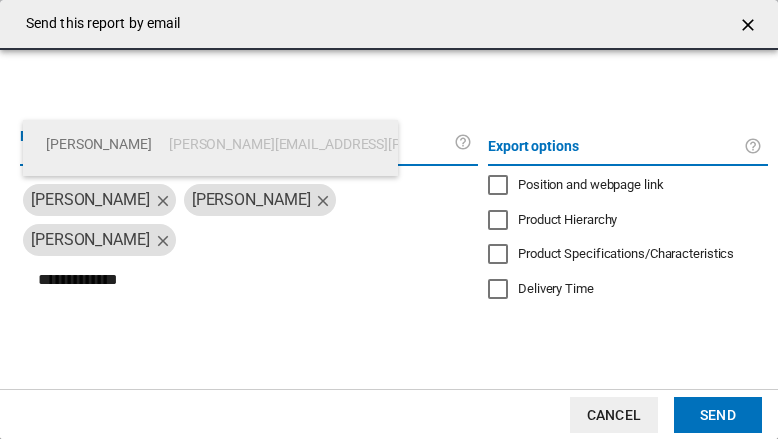type 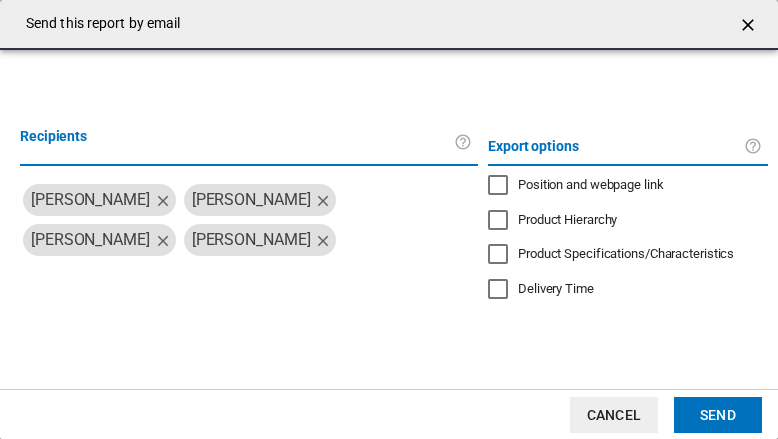 click on "Send" 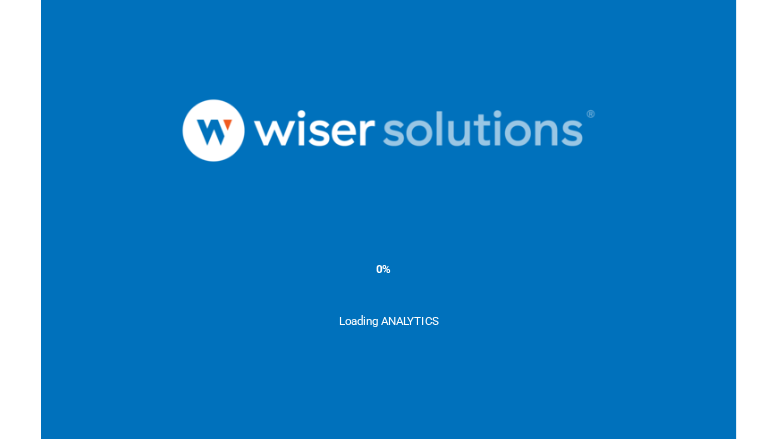 scroll, scrollTop: 0, scrollLeft: 0, axis: both 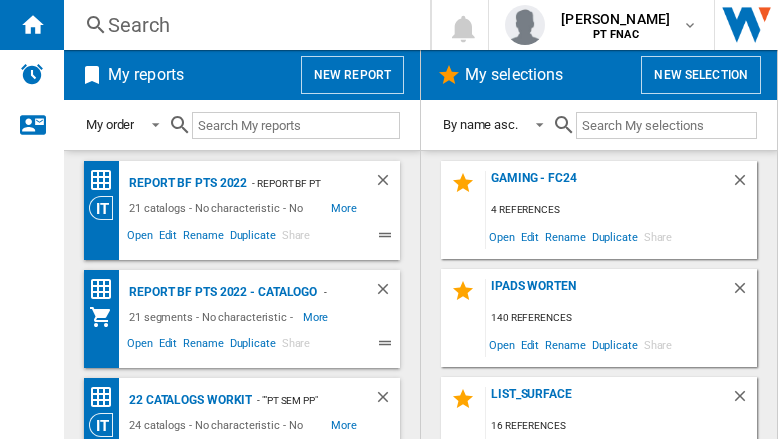 click on "Ipads Worten" 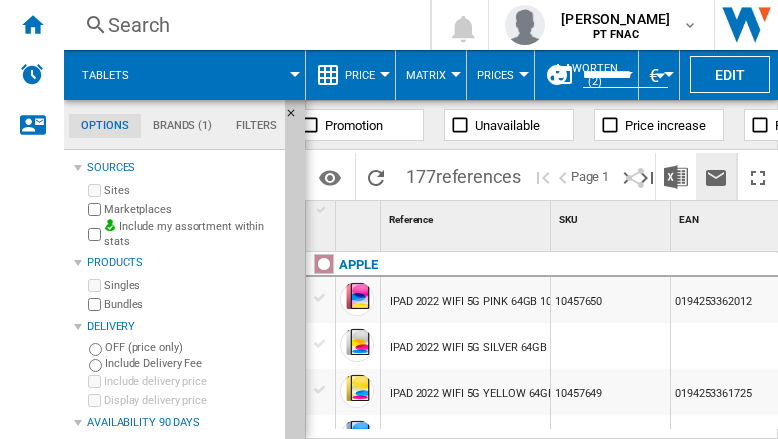 click at bounding box center [716, 178] 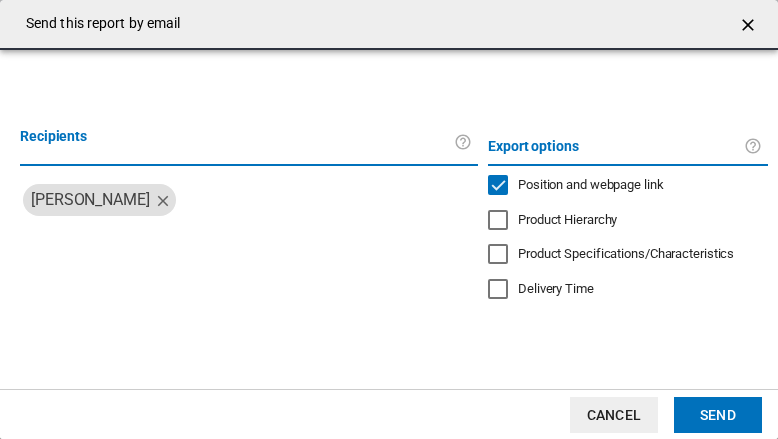click 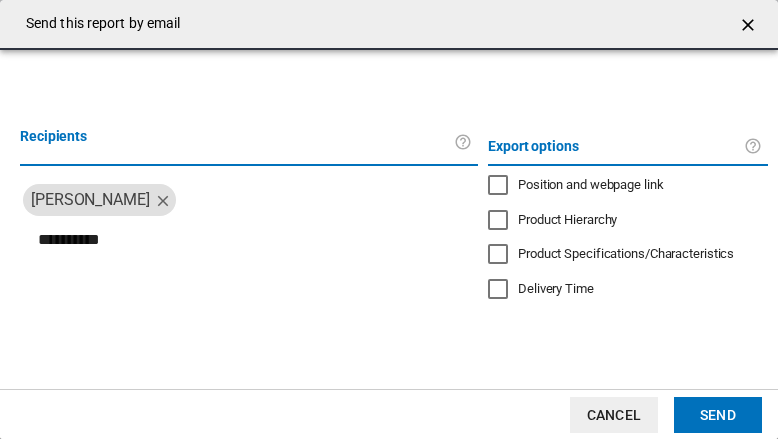 type on "**********" 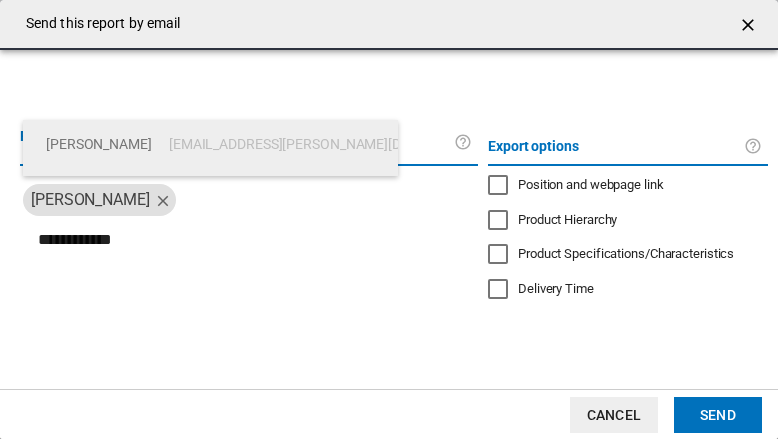 type on "**********" 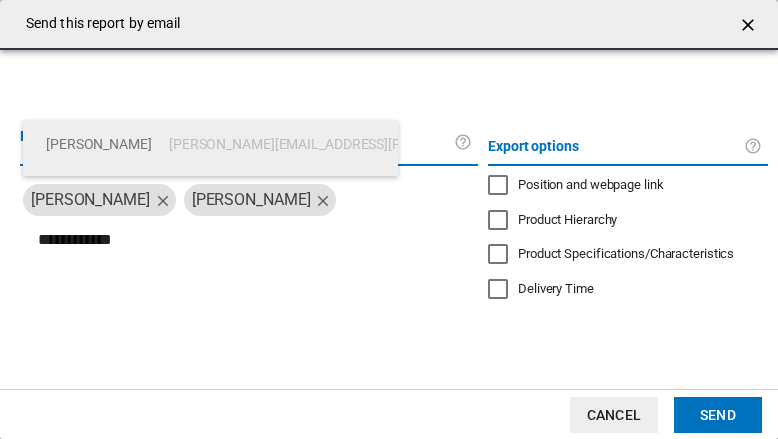 type on "**********" 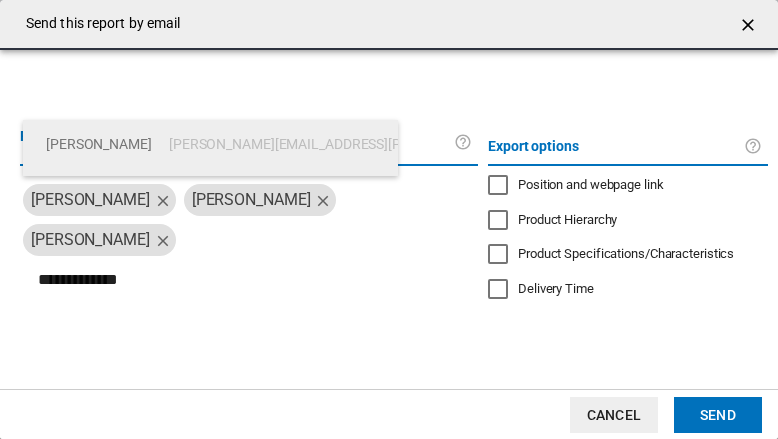 type 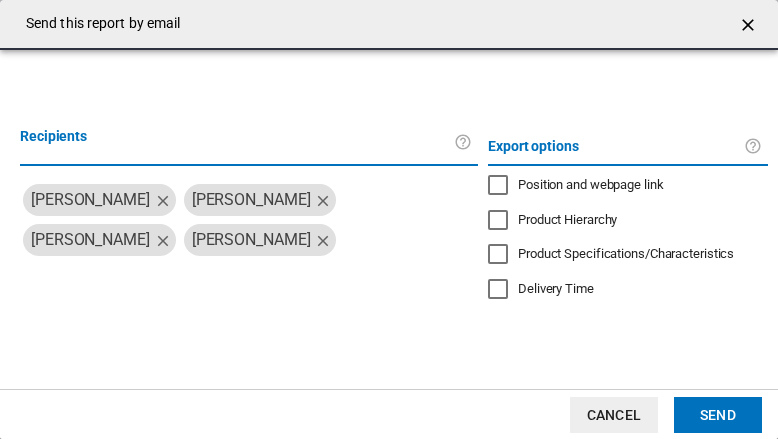 click on "Send" 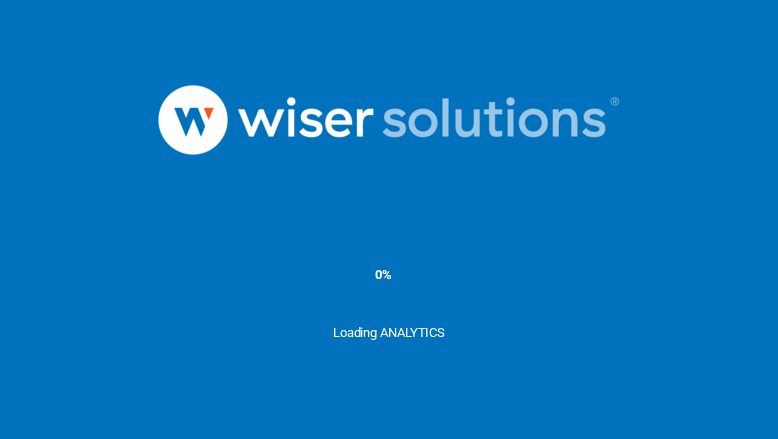 scroll, scrollTop: 0, scrollLeft: 0, axis: both 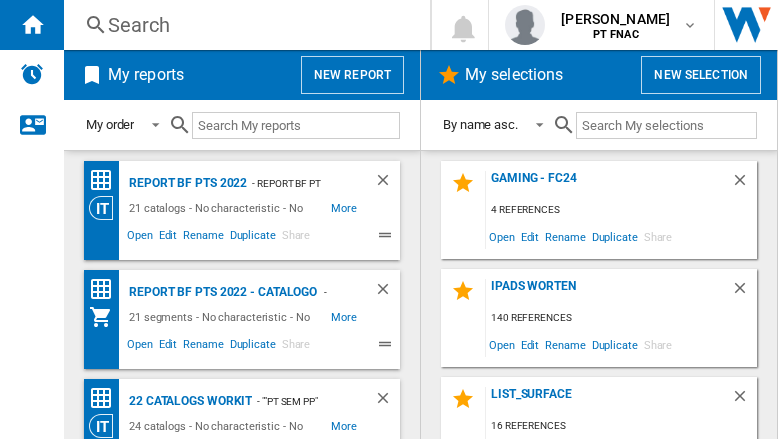 click on "Tablets Lenovo Worten" 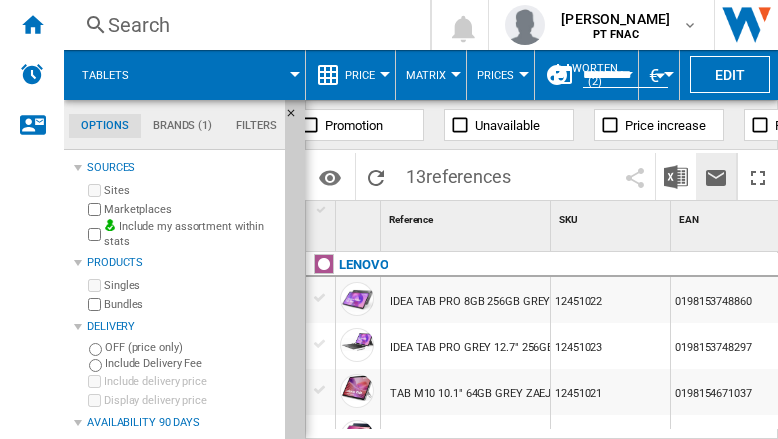 click at bounding box center [716, 178] 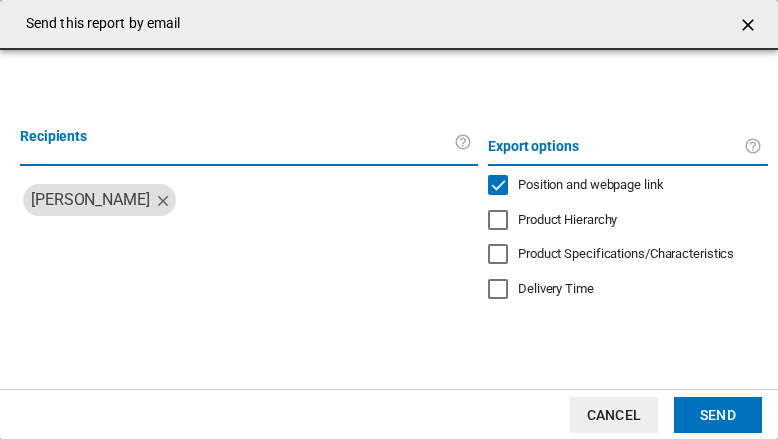 click 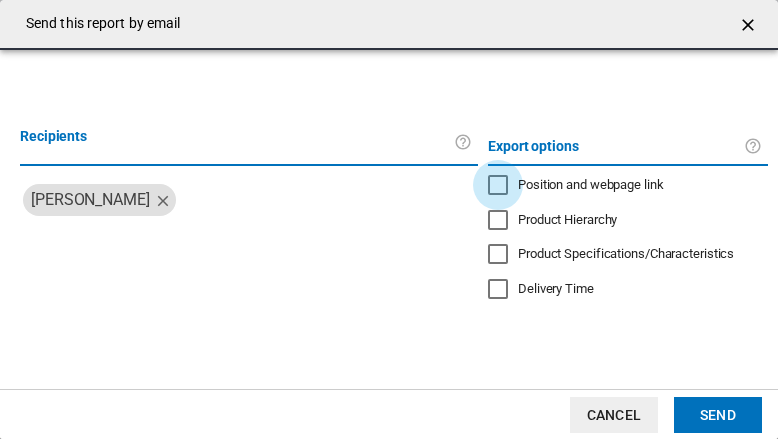 click at bounding box center [210, 240] 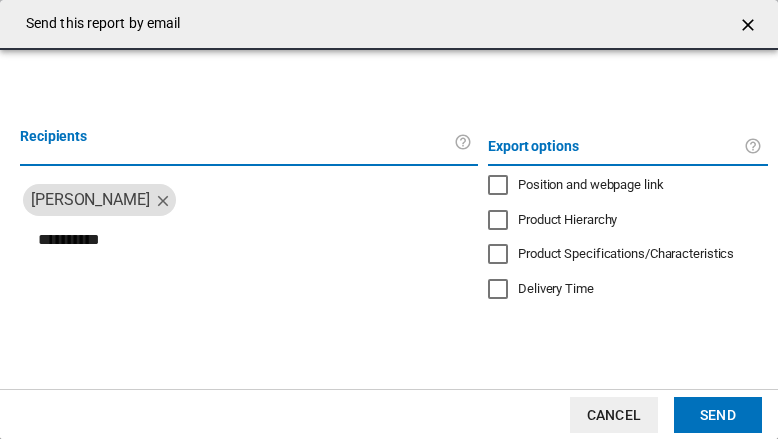 type on "**********" 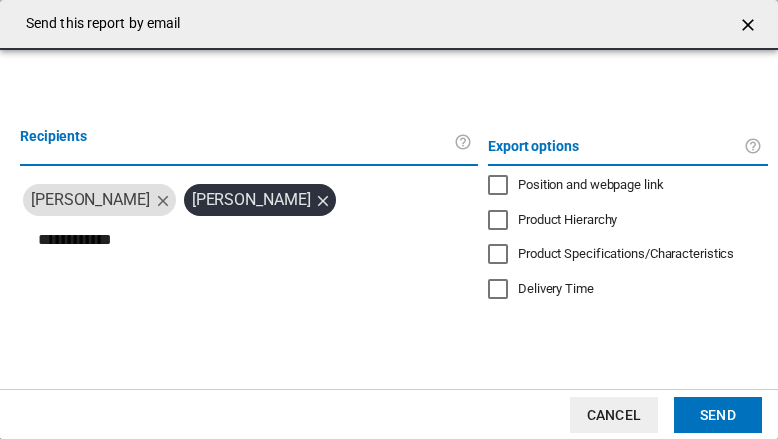 type on "**********" 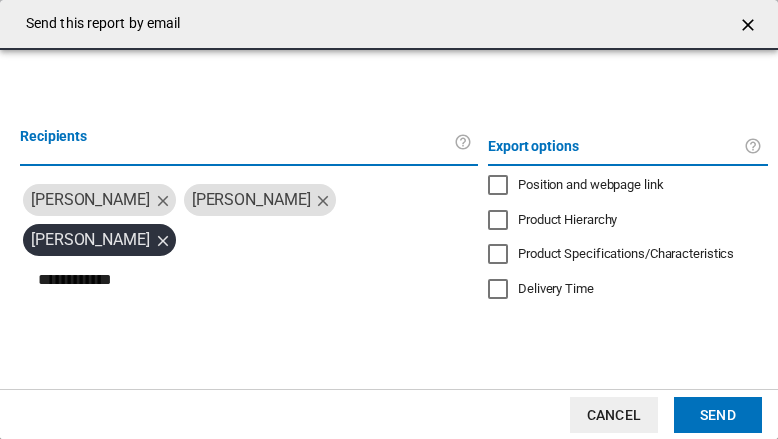 type on "**********" 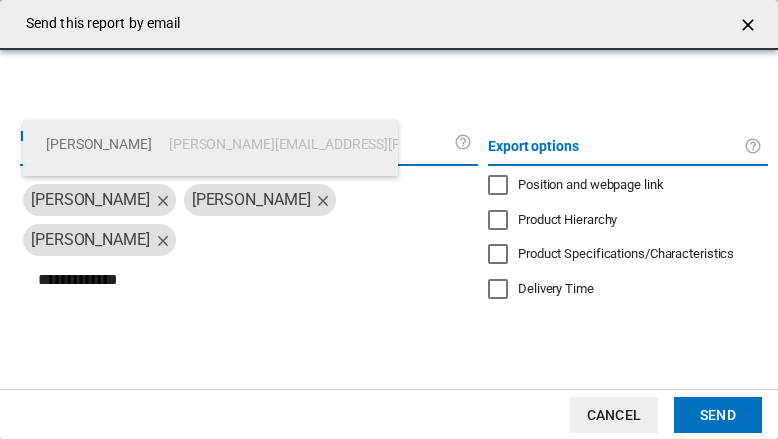 type 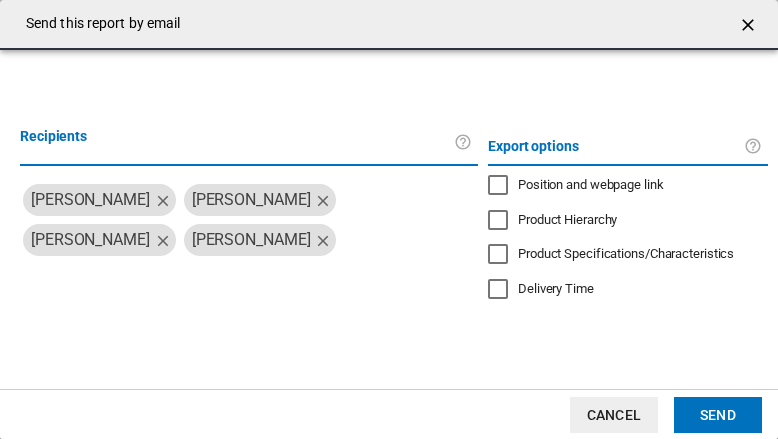 click on "Send" 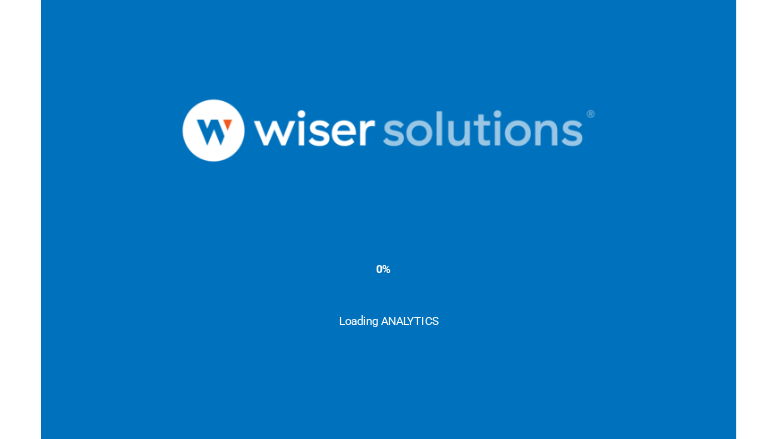 scroll, scrollTop: 0, scrollLeft: 0, axis: both 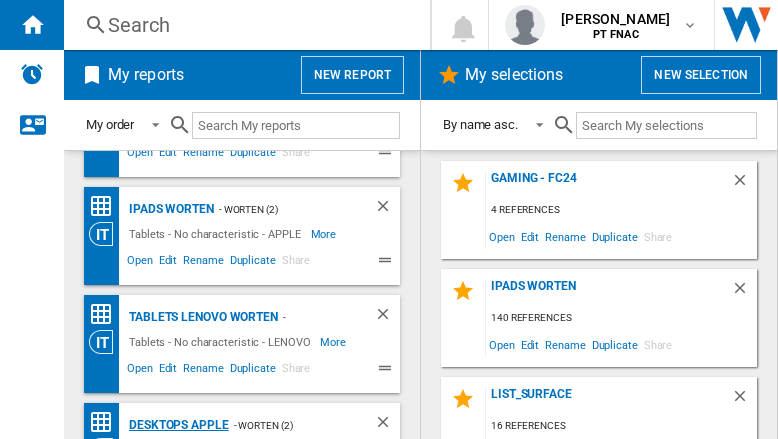 click on "Desktops Apple" 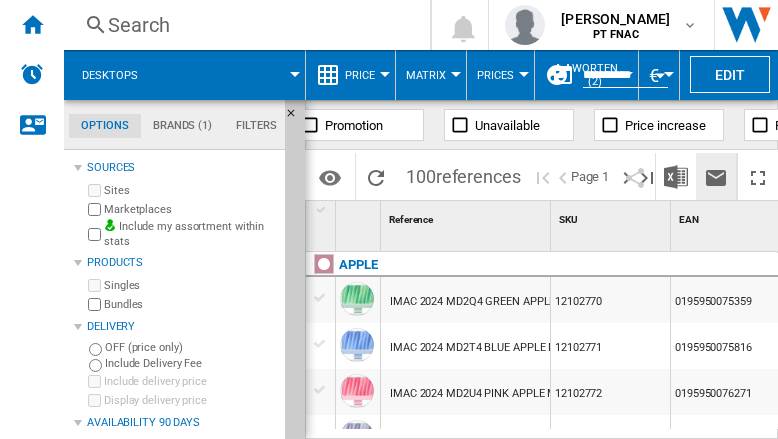 click at bounding box center [716, 178] 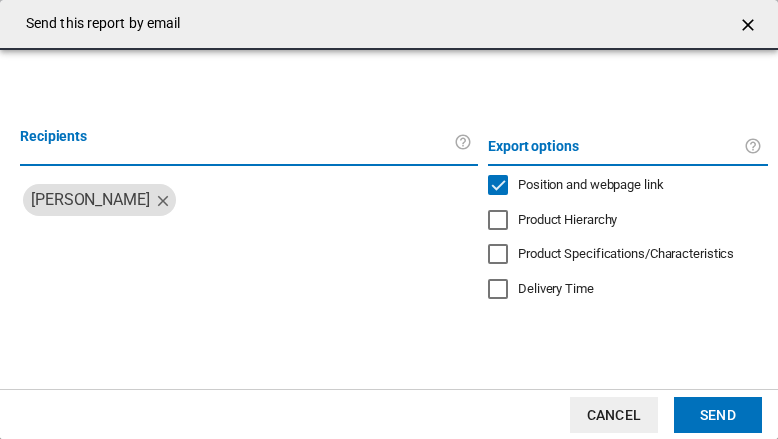 click 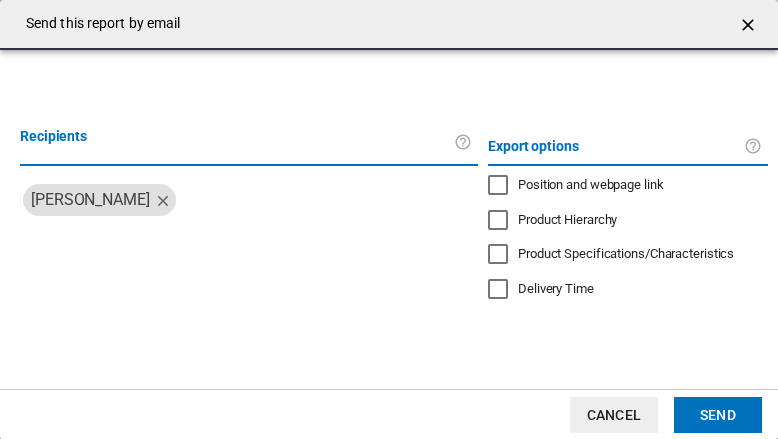click at bounding box center [210, 240] 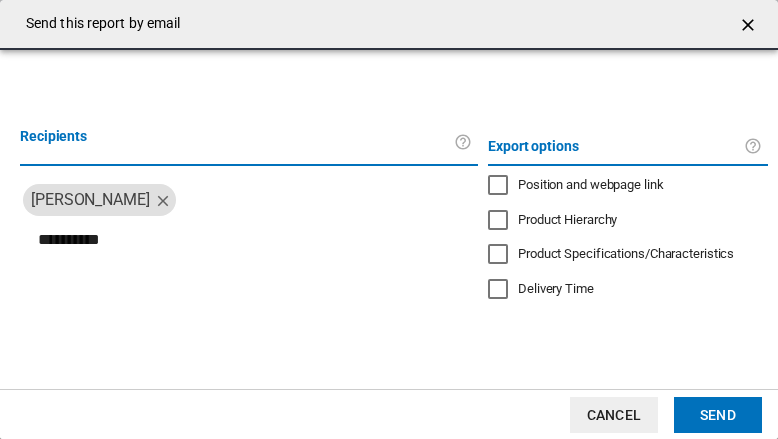 type on "**********" 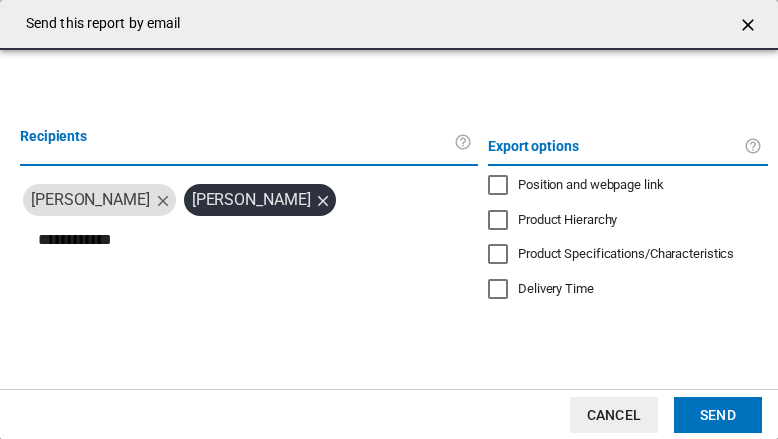 type on "**********" 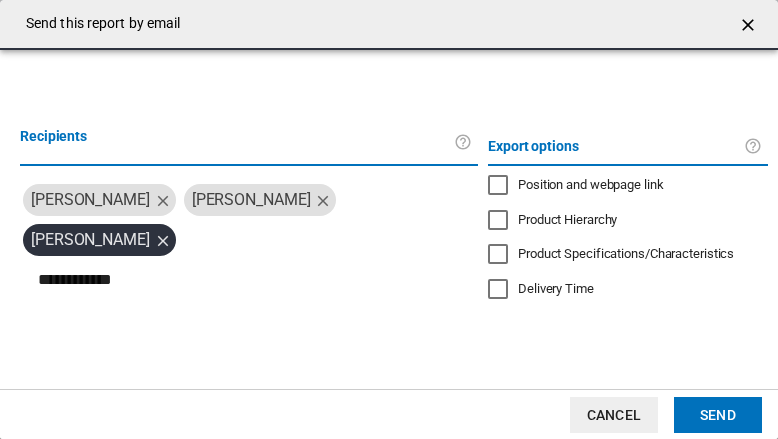 type on "**********" 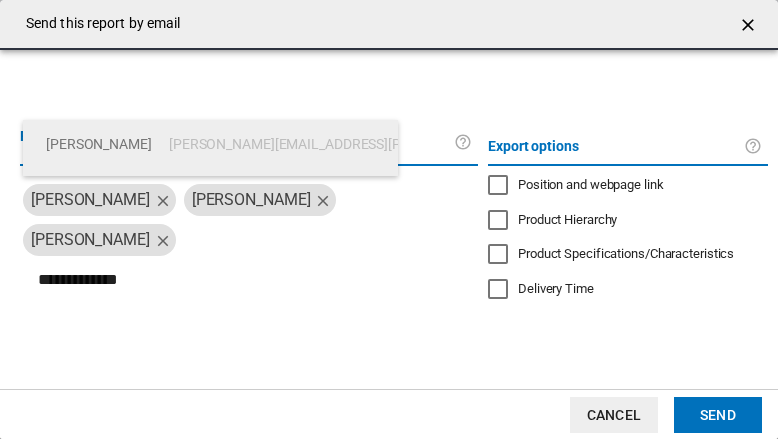 type 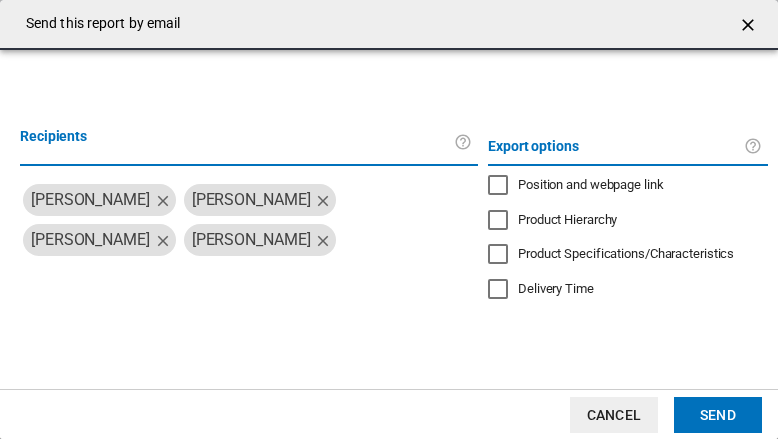 click on "Send" 